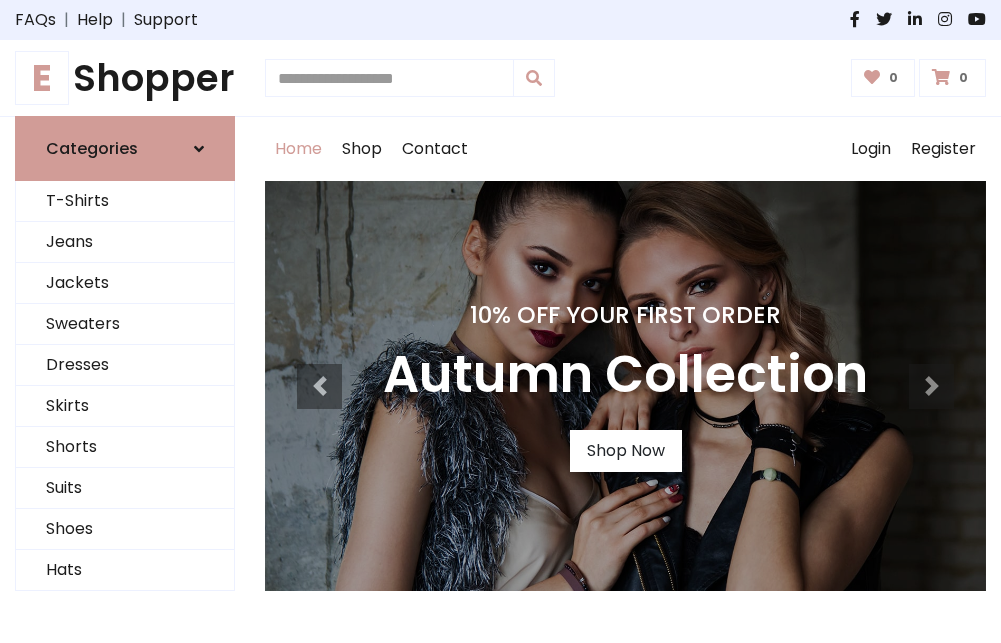 scroll, scrollTop: 0, scrollLeft: 0, axis: both 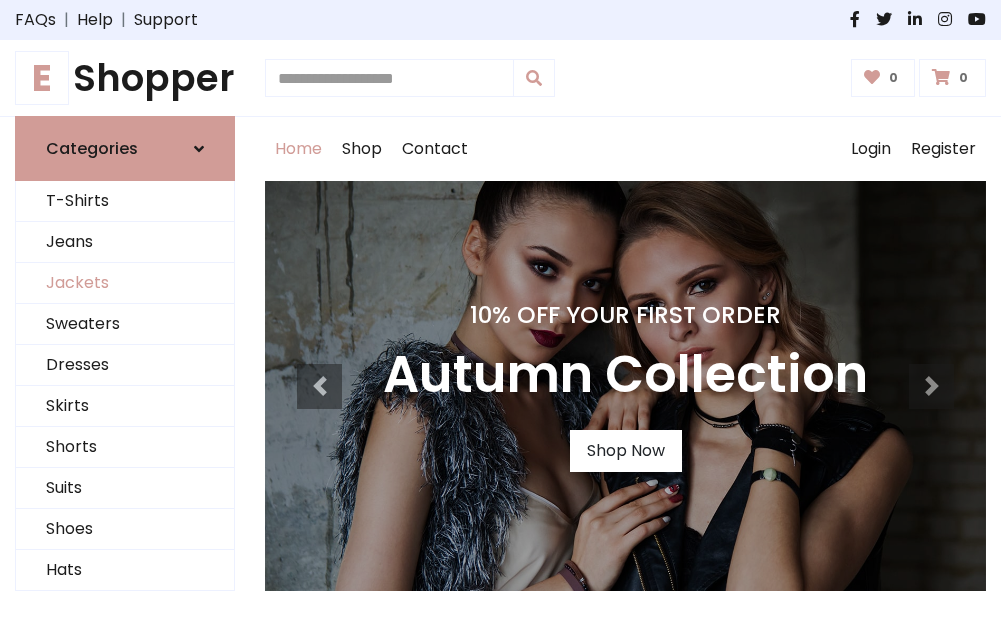 click on "Jackets" at bounding box center (125, 283) 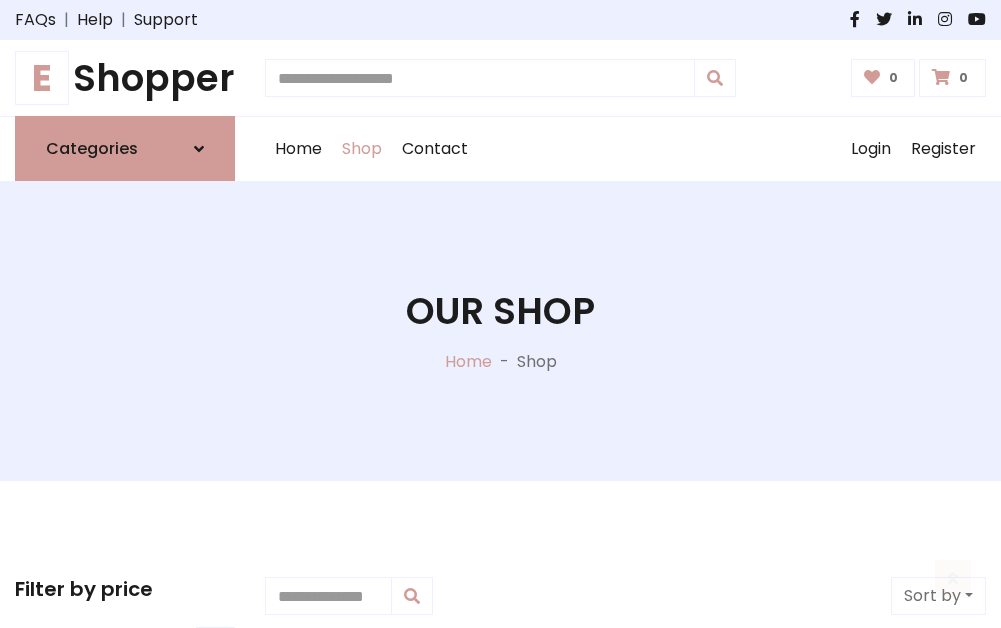 scroll, scrollTop: 904, scrollLeft: 0, axis: vertical 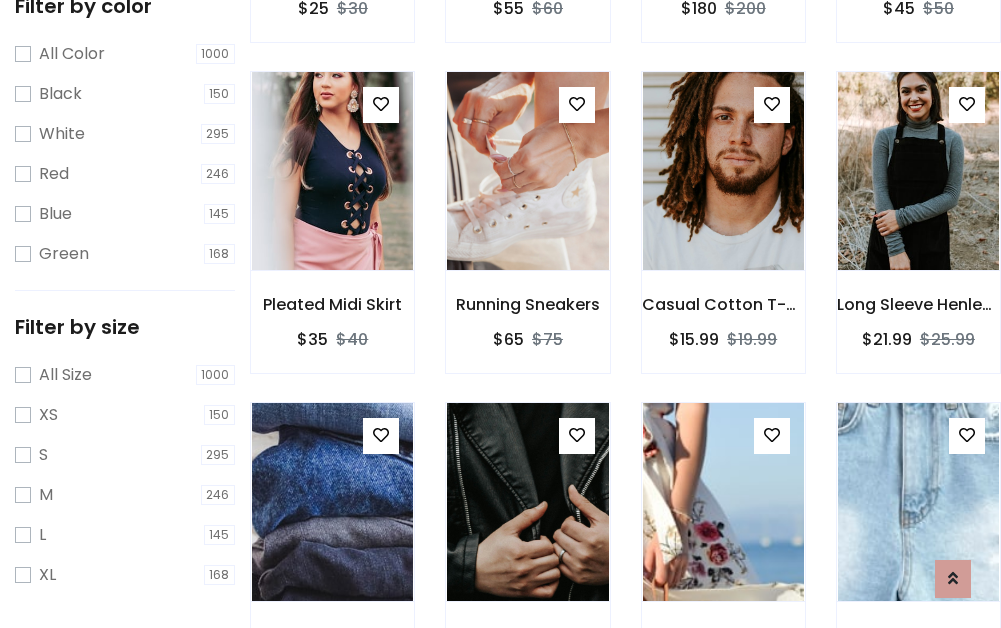 click at bounding box center (332, -161) 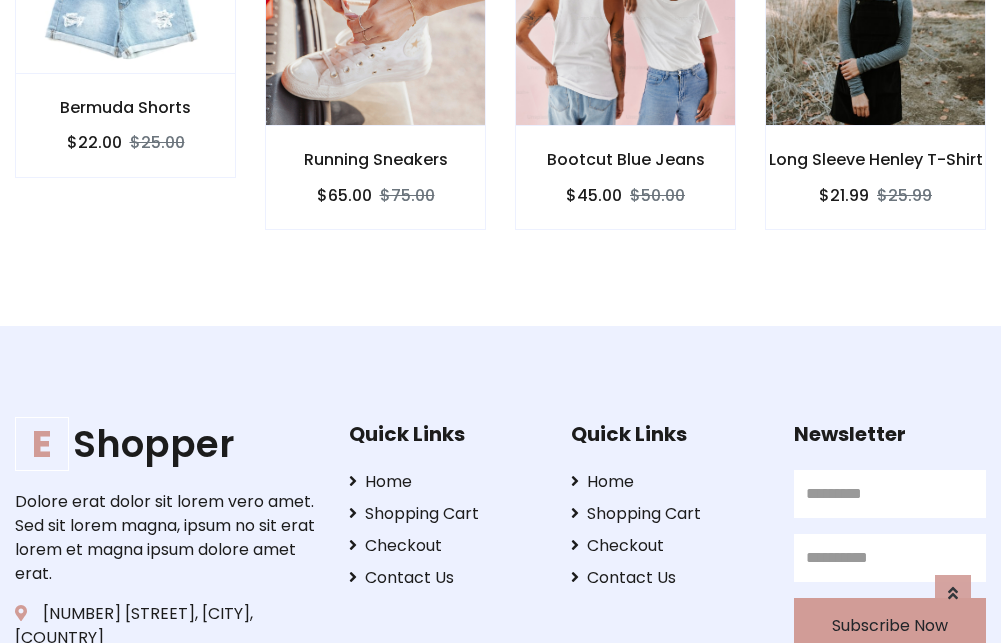 scroll, scrollTop: 0, scrollLeft: 0, axis: both 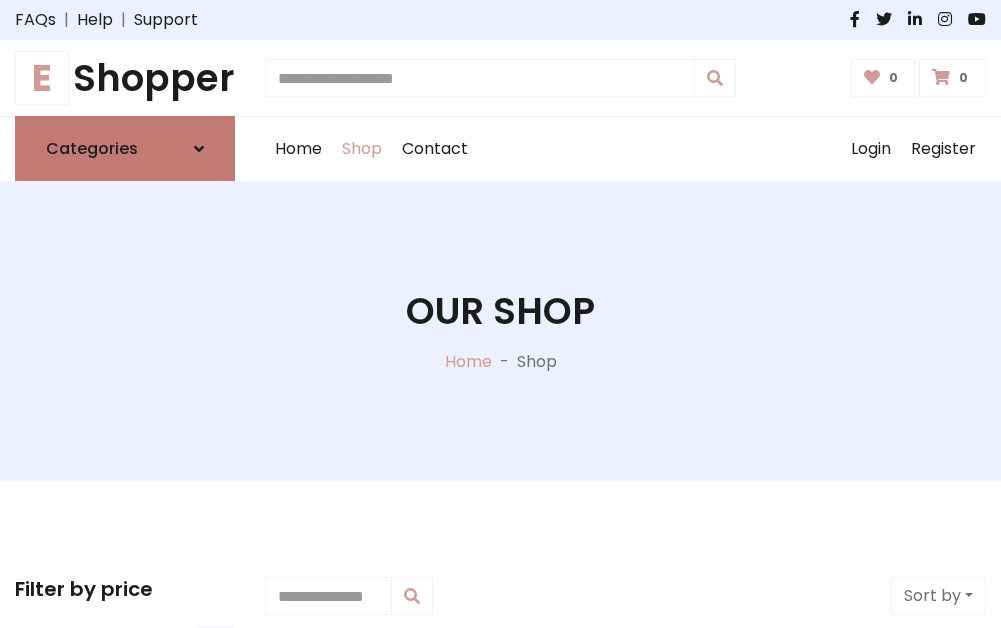 click on "Categories" at bounding box center [92, 148] 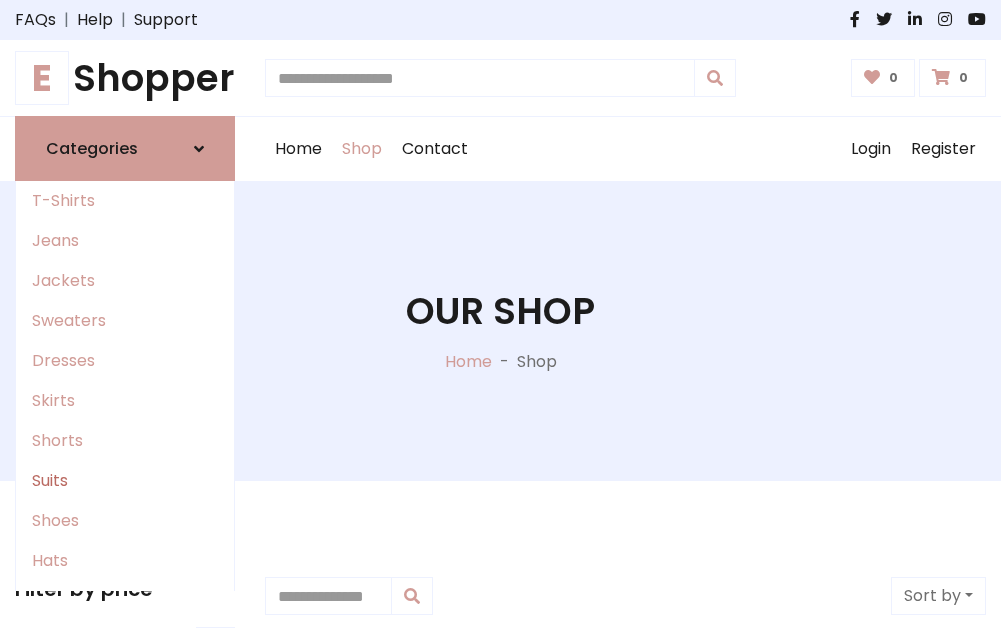 click on "Suits" at bounding box center (125, 481) 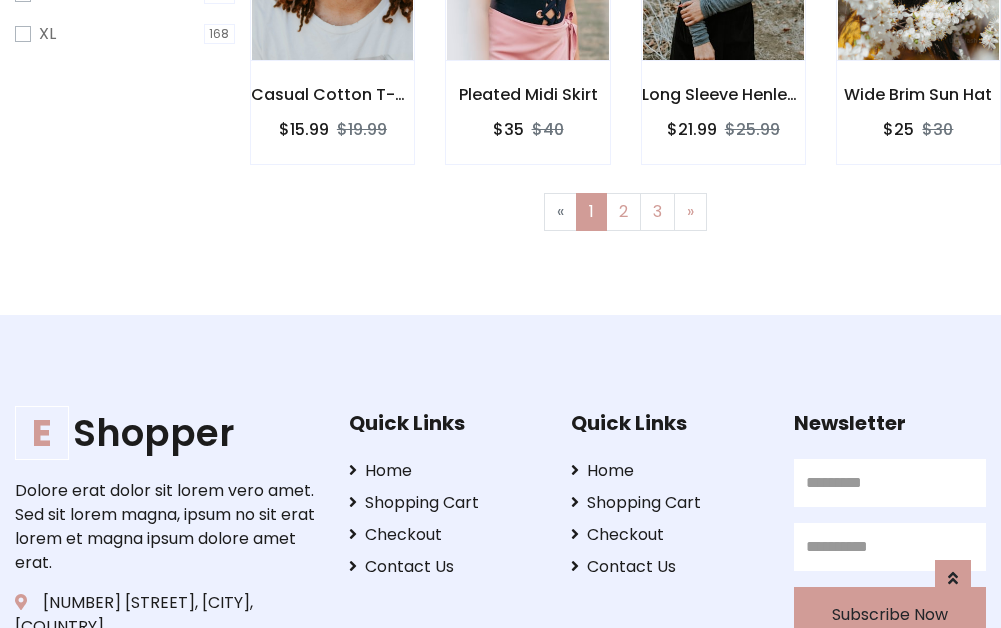 scroll, scrollTop: 1343, scrollLeft: 0, axis: vertical 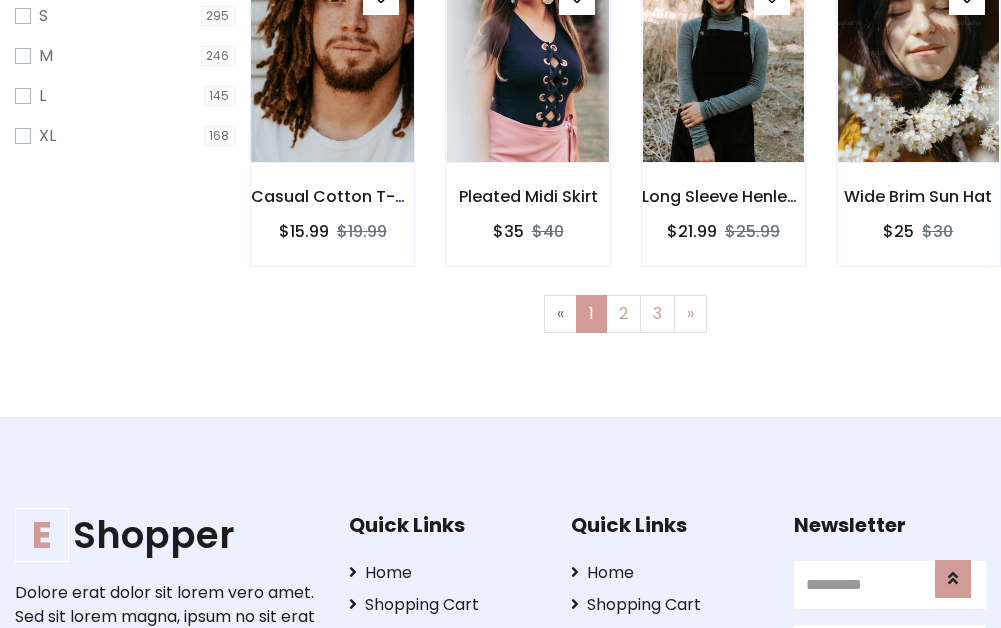 click at bounding box center (332, 63) 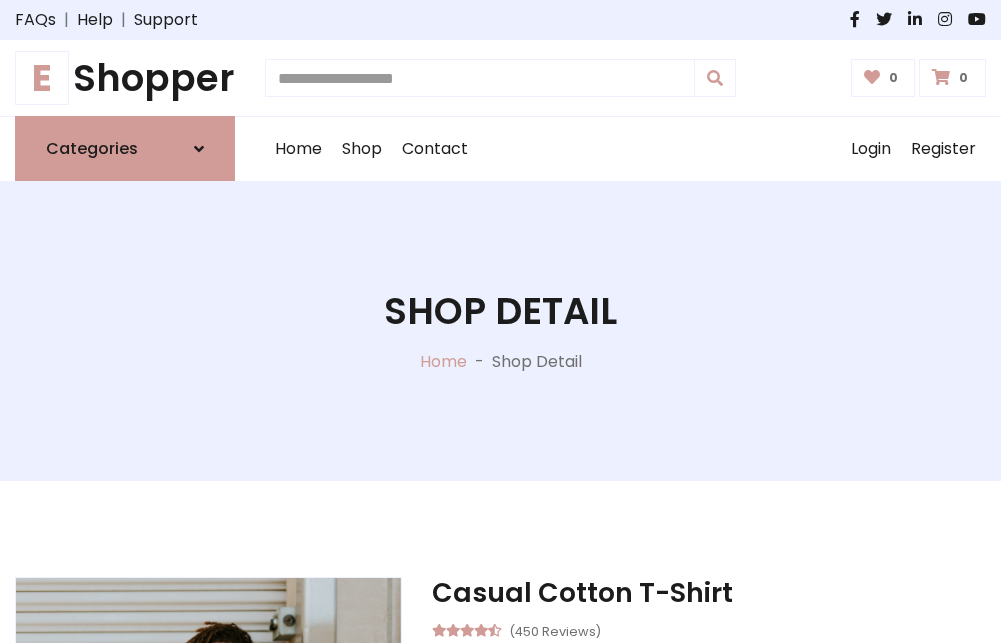 scroll, scrollTop: 1869, scrollLeft: 0, axis: vertical 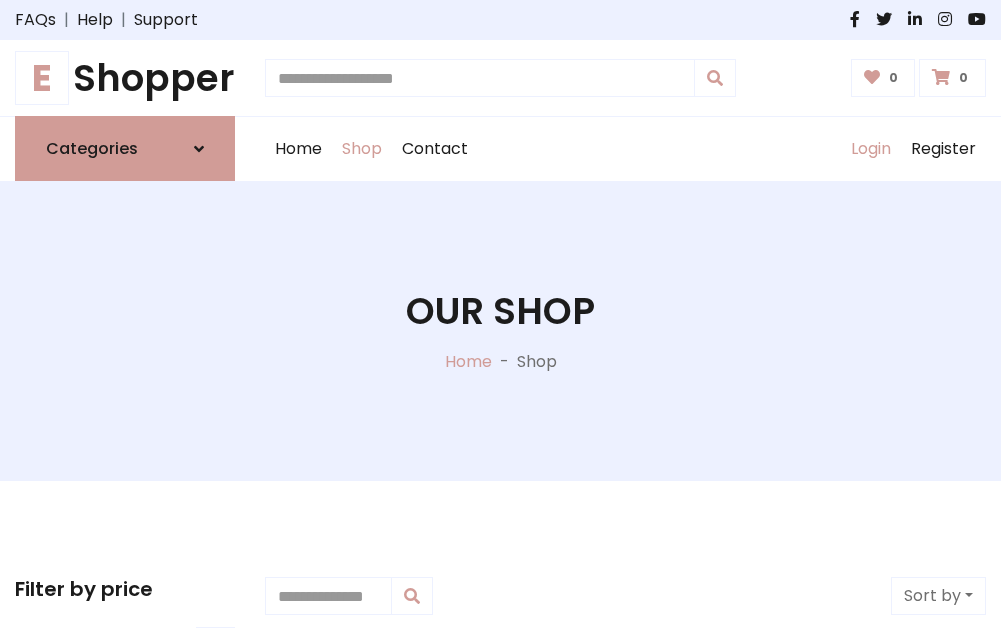 click on "Login" at bounding box center (871, 149) 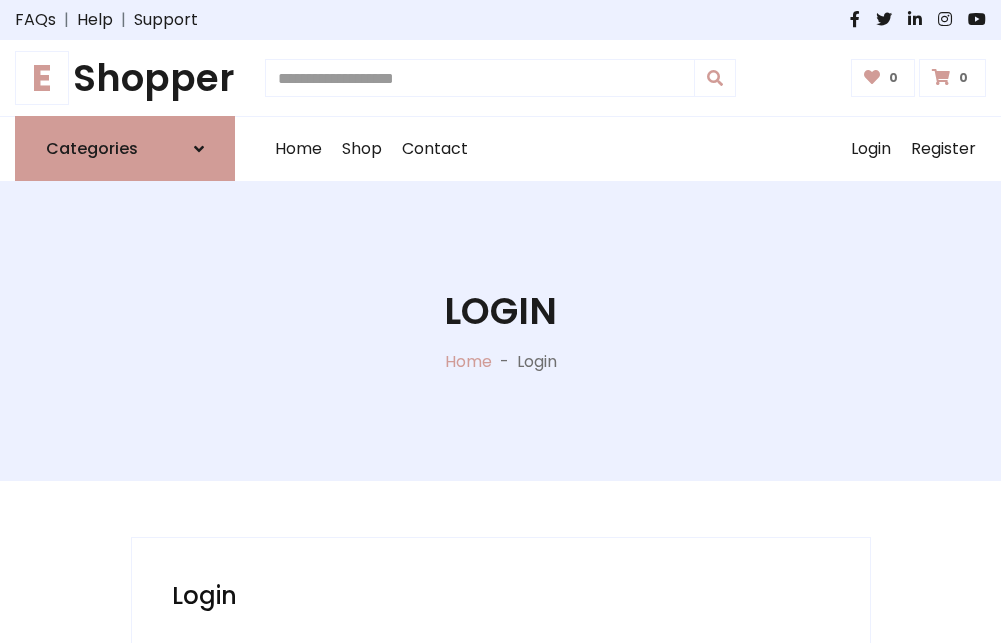 scroll, scrollTop: 0, scrollLeft: 0, axis: both 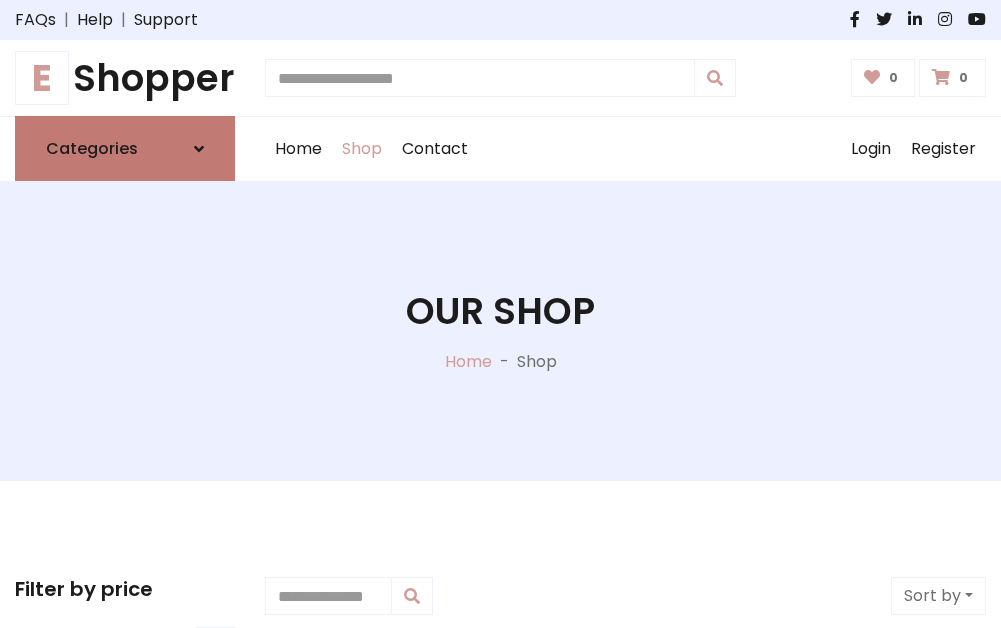 click at bounding box center (199, 149) 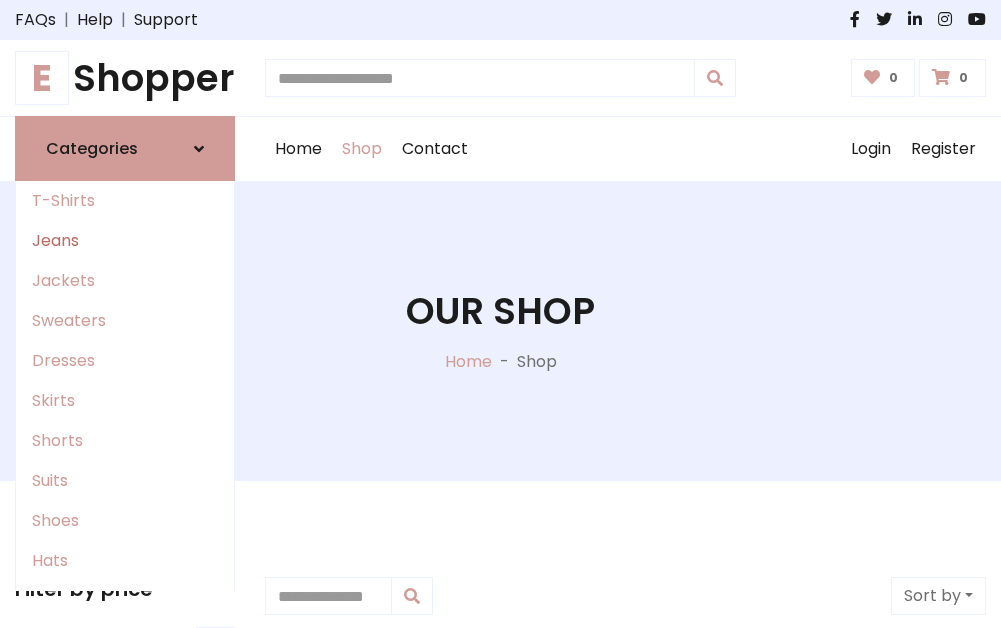 click on "Jeans" at bounding box center (125, 241) 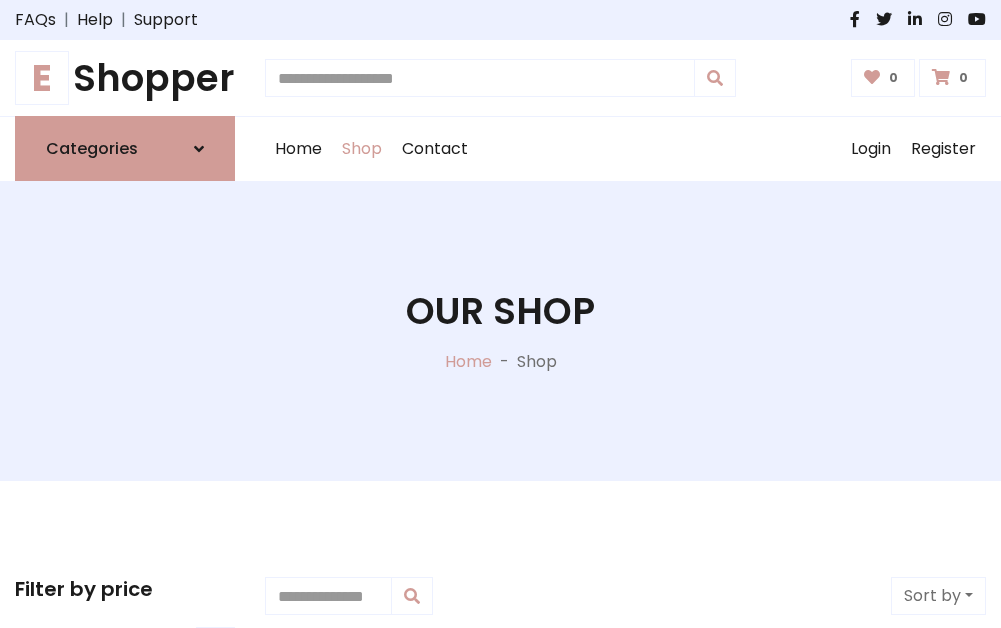 scroll, scrollTop: 0, scrollLeft: 0, axis: both 